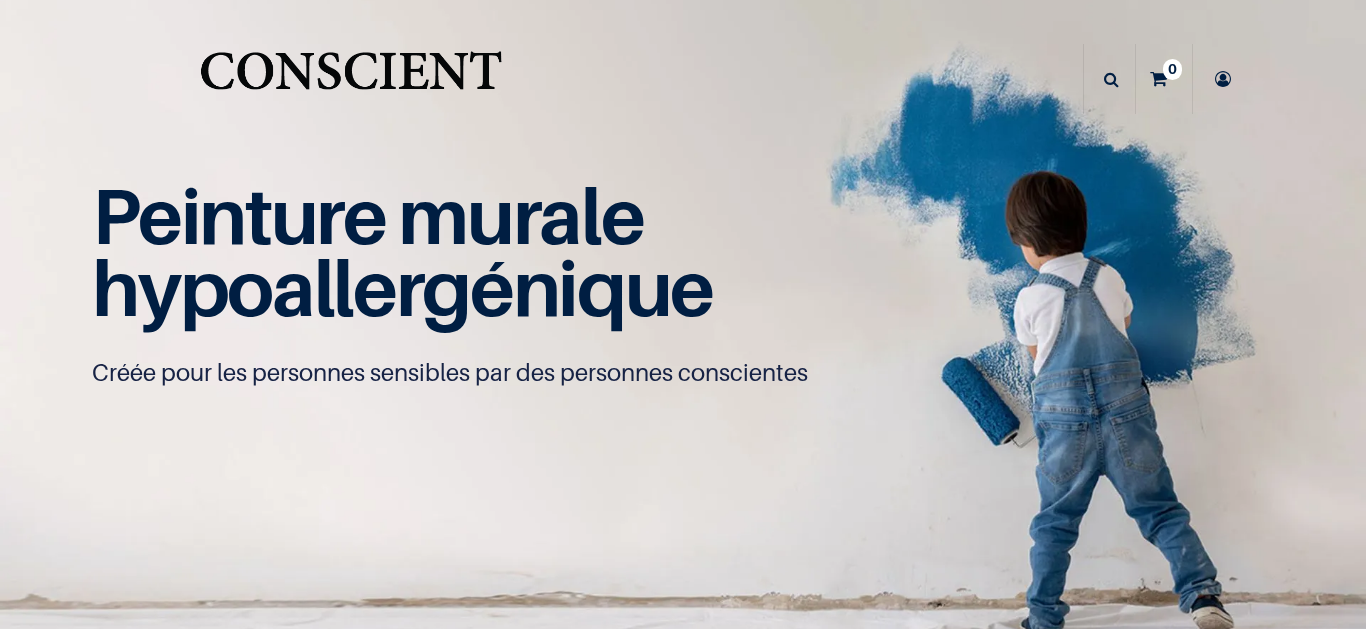 scroll, scrollTop: 0, scrollLeft: 0, axis: both 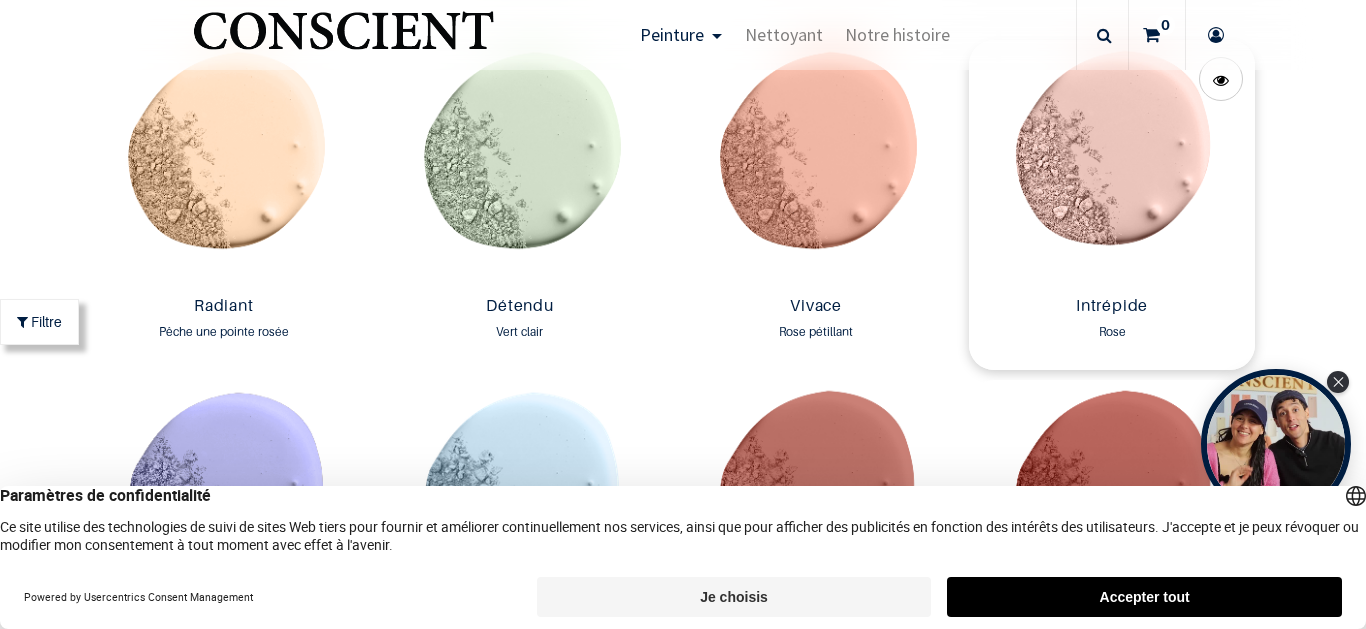 click at bounding box center (1112, 164) 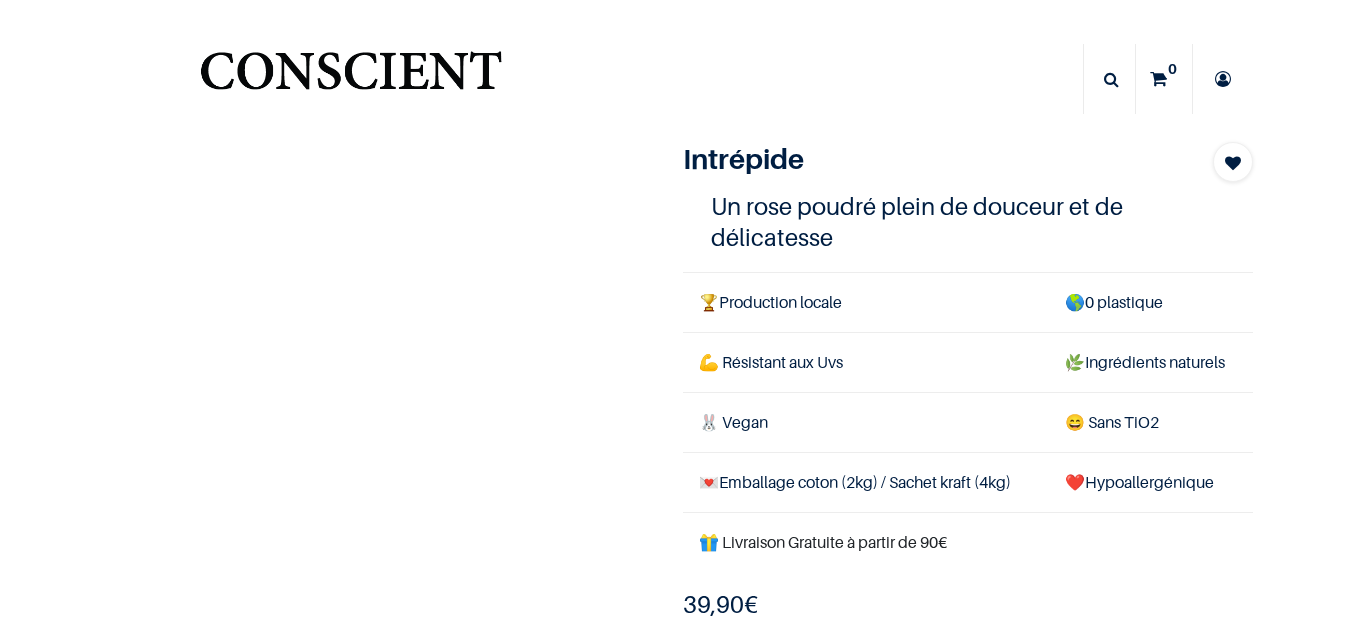 scroll, scrollTop: 0, scrollLeft: 0, axis: both 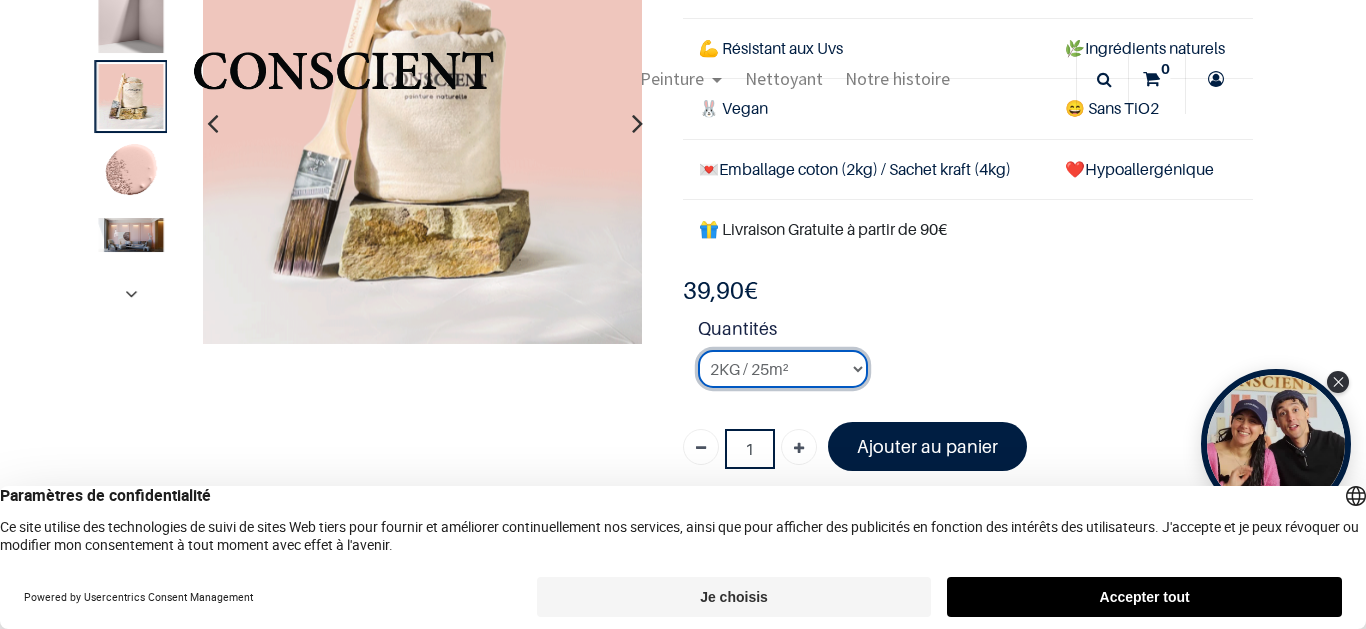 drag, startPoint x: 779, startPoint y: 367, endPoint x: 881, endPoint y: 325, distance: 110.308655 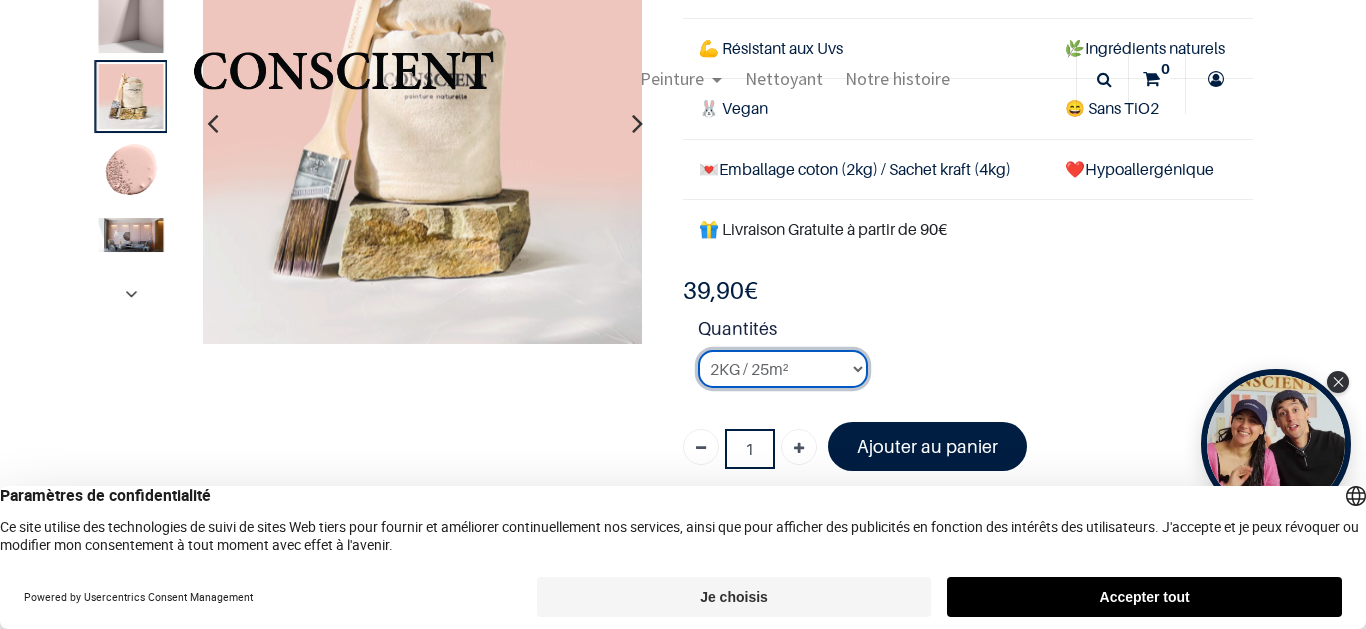 click on "Quantités
2KG / 25m²
4KG / 50m²
8KG / 100m²
Testeur" at bounding box center [975, 359] 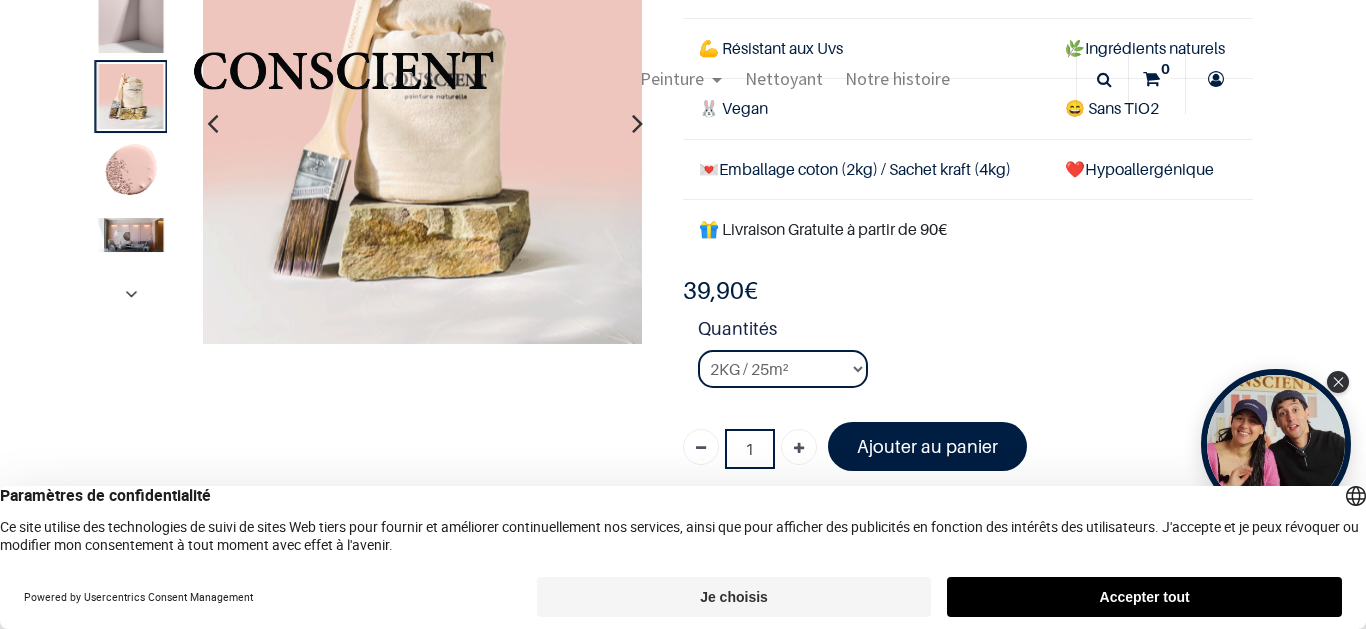 click on "Quantités
2KG / 25m²
4KG / 50m²
8KG / 100m²
Testeur" at bounding box center [975, 359] 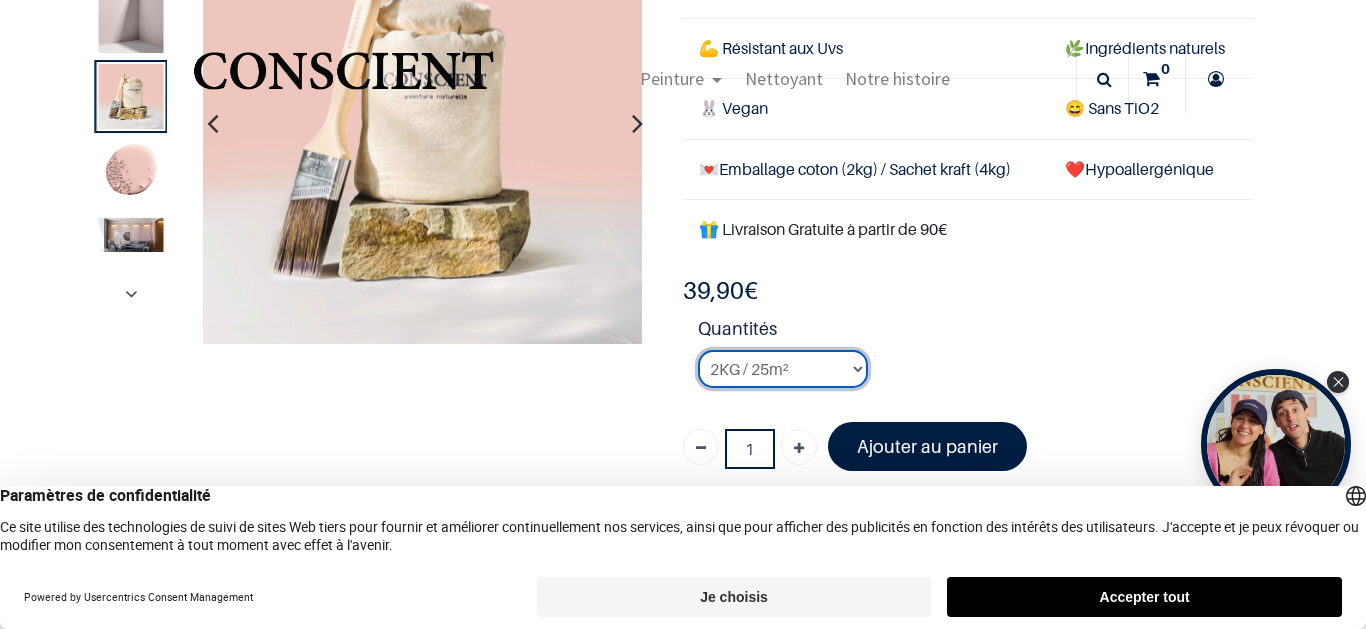 select on "11" 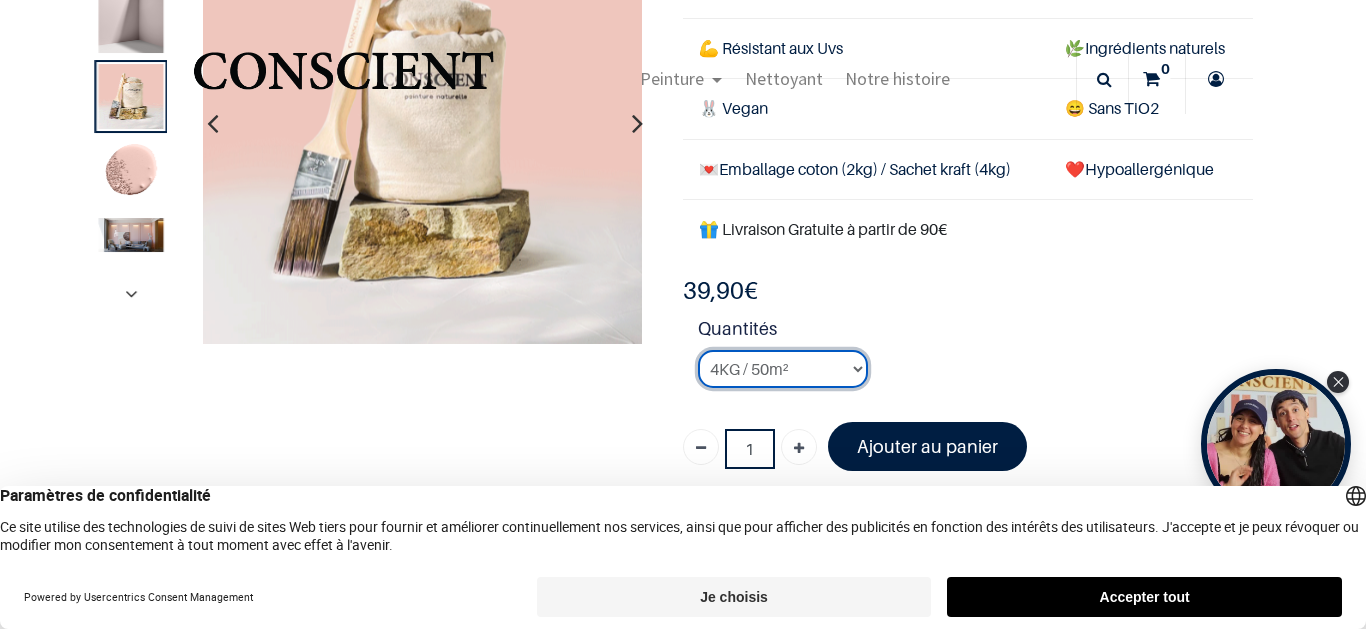 click on "2KG / 25m²
4KG / 50m²
8KG / 100m²
Testeur" at bounding box center (783, 369) 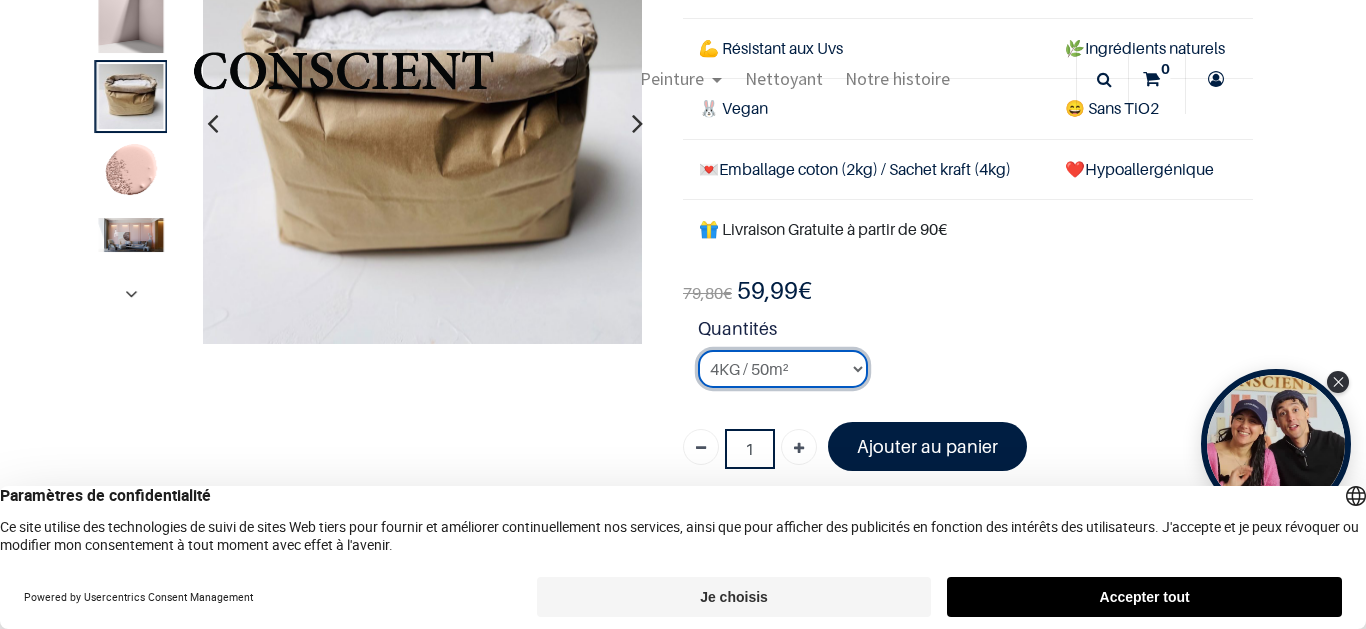 scroll, scrollTop: 0, scrollLeft: 0, axis: both 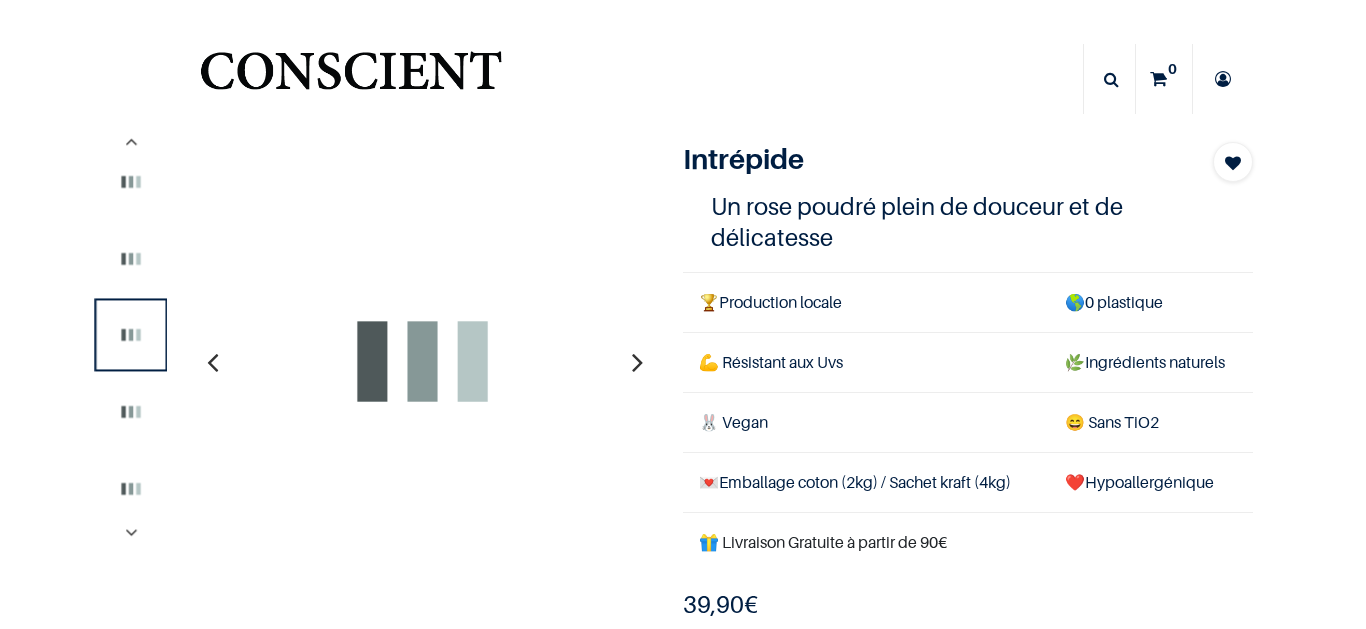select on "11" 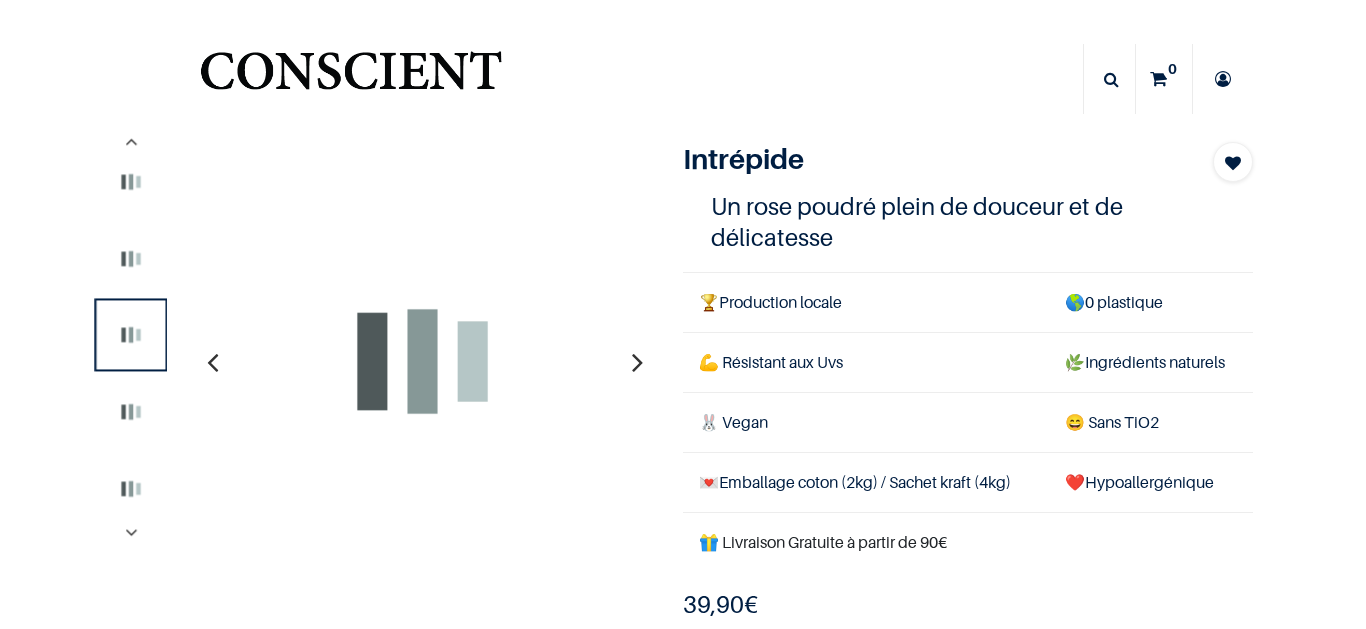 scroll, scrollTop: 0, scrollLeft: 0, axis: both 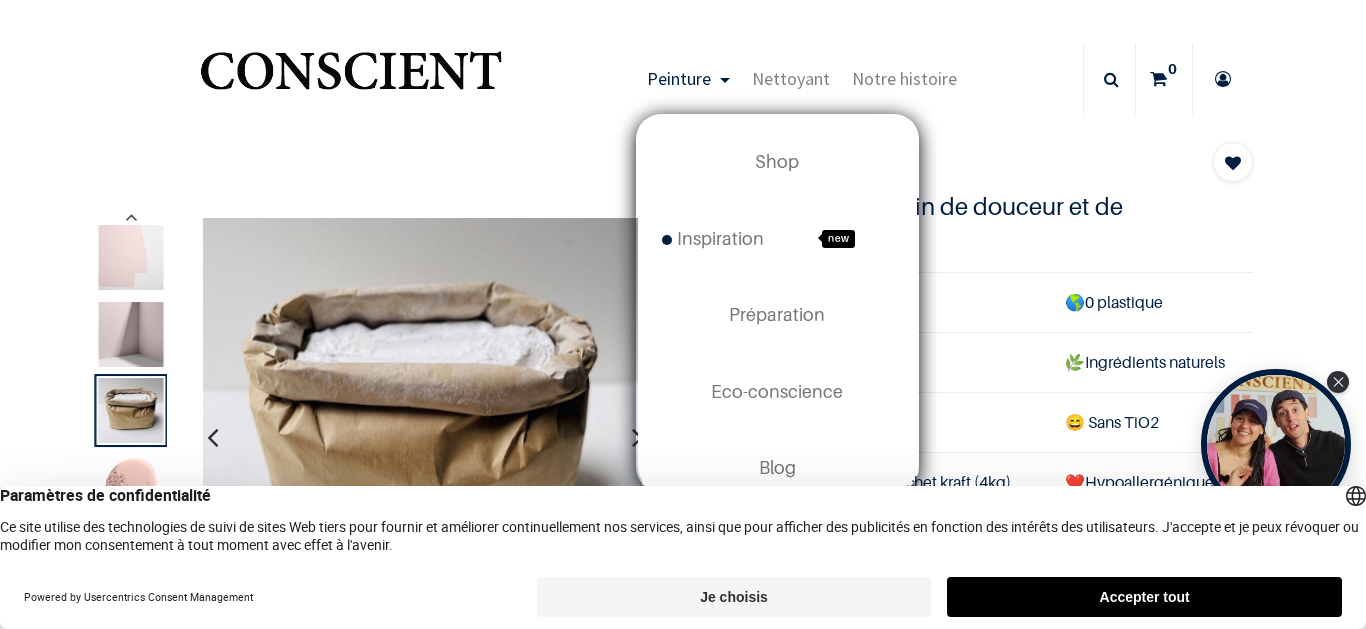 click on "Peinture" at bounding box center (679, 78) 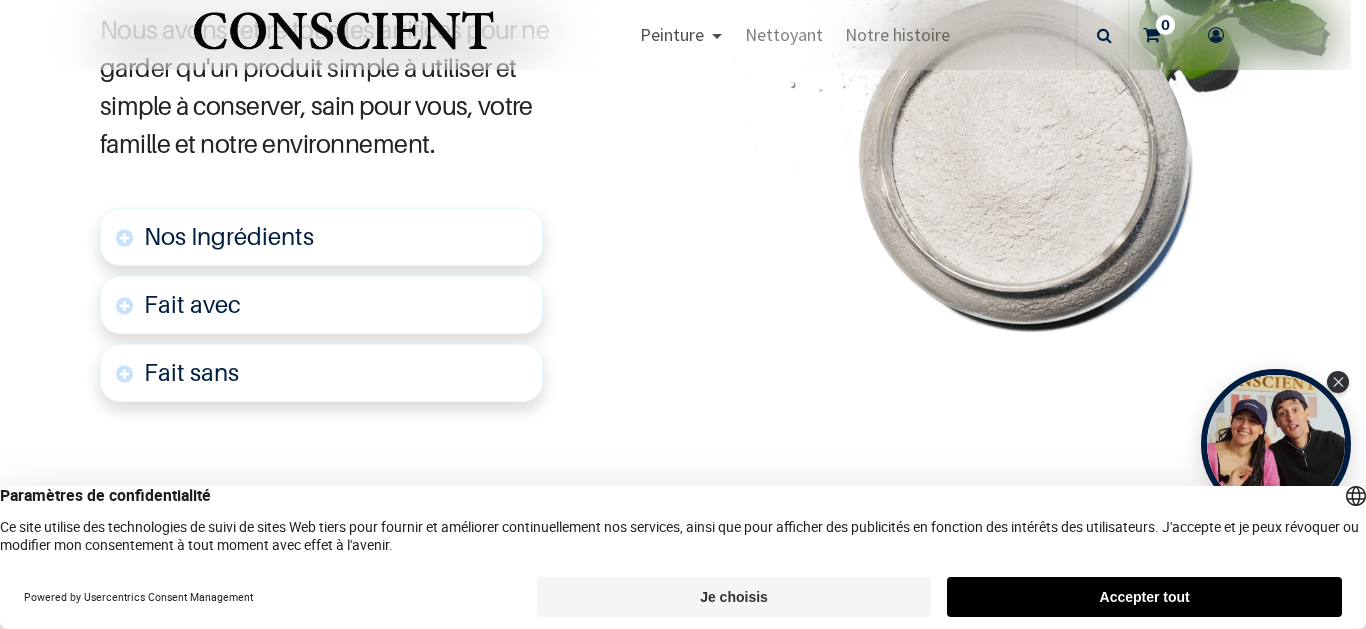 scroll, scrollTop: 487, scrollLeft: 0, axis: vertical 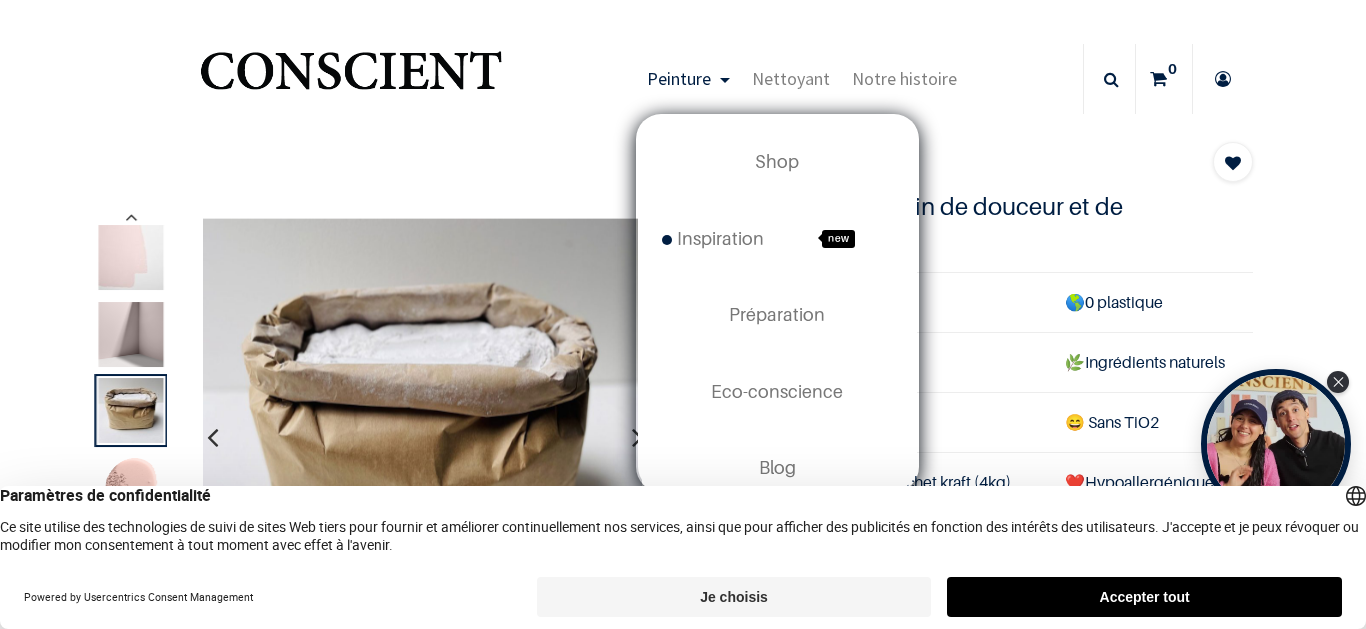 click on "Peinture" at bounding box center (679, 78) 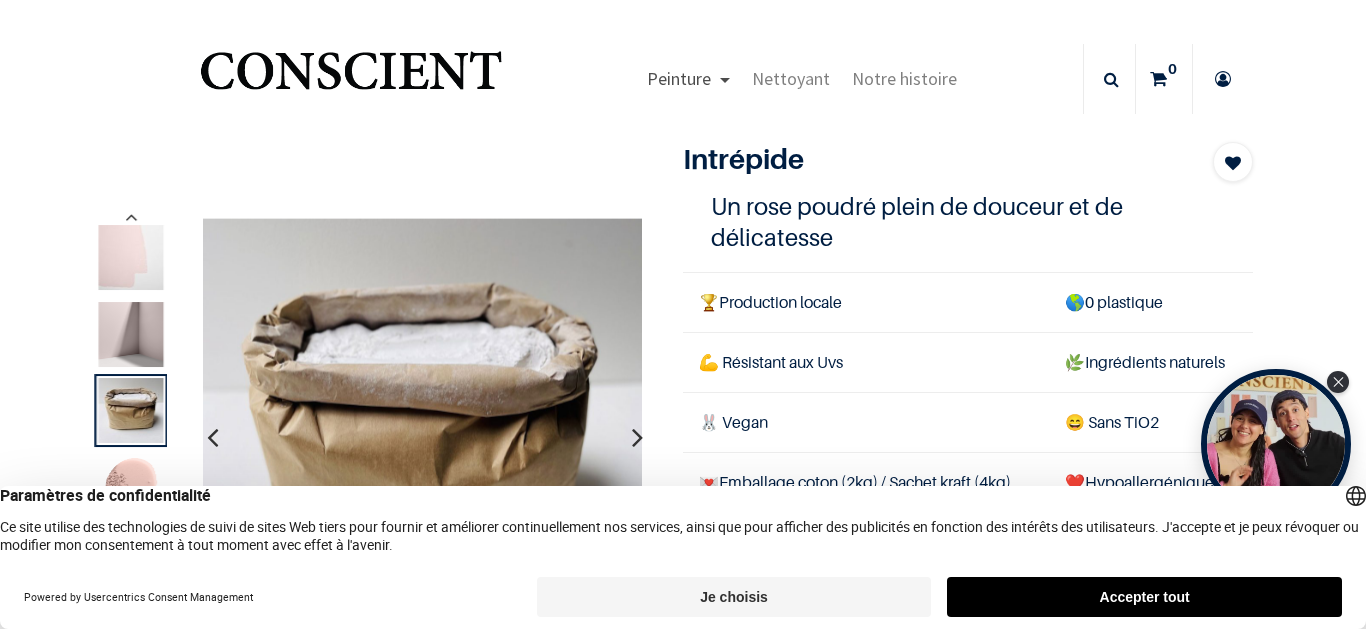 click on "Peinture" at bounding box center (679, 78) 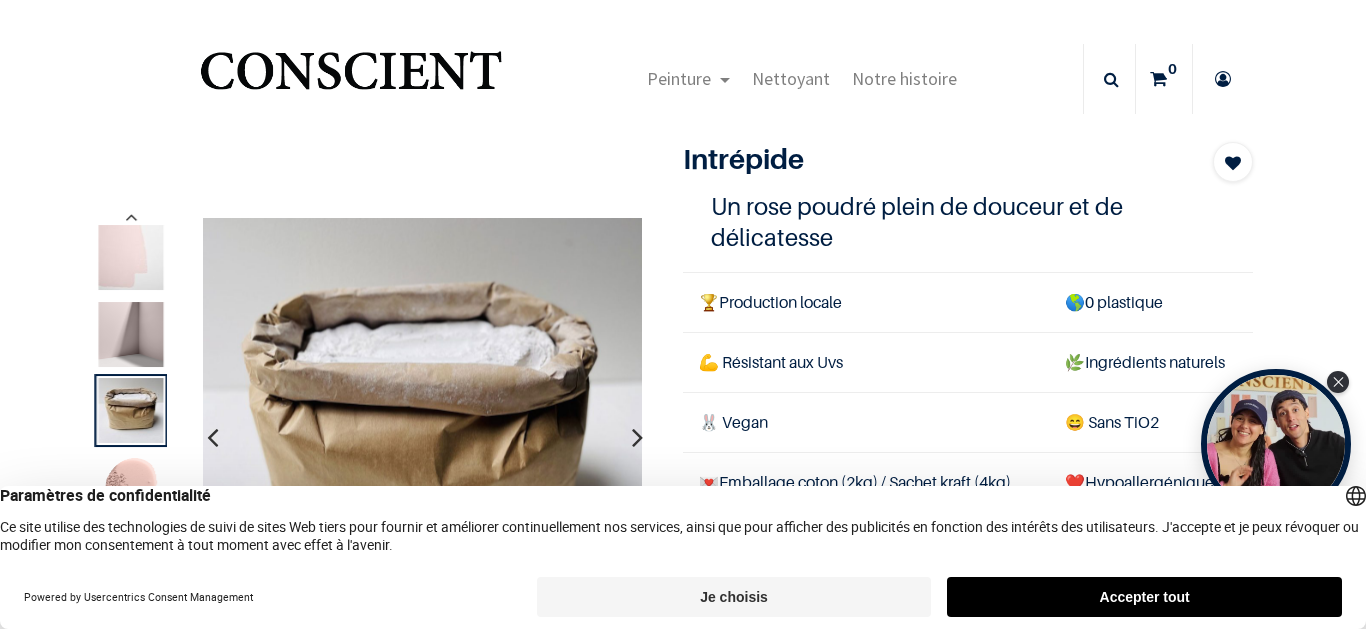 click at bounding box center (422, 437) 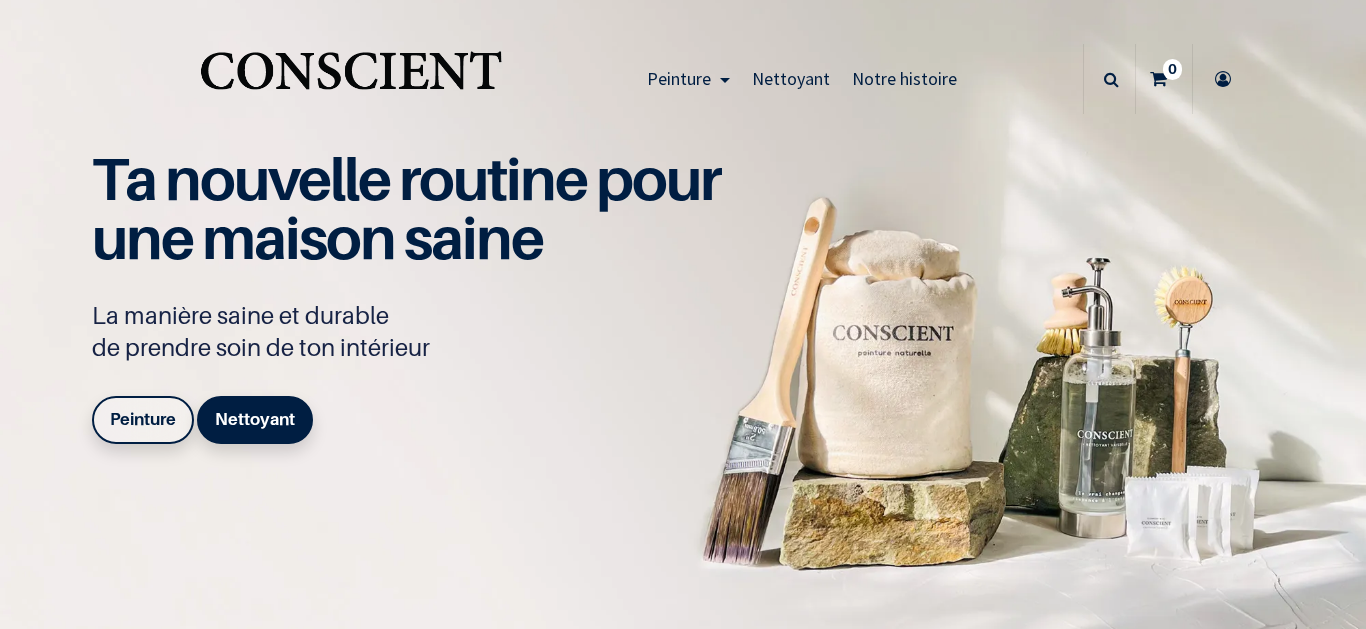 scroll, scrollTop: 0, scrollLeft: 0, axis: both 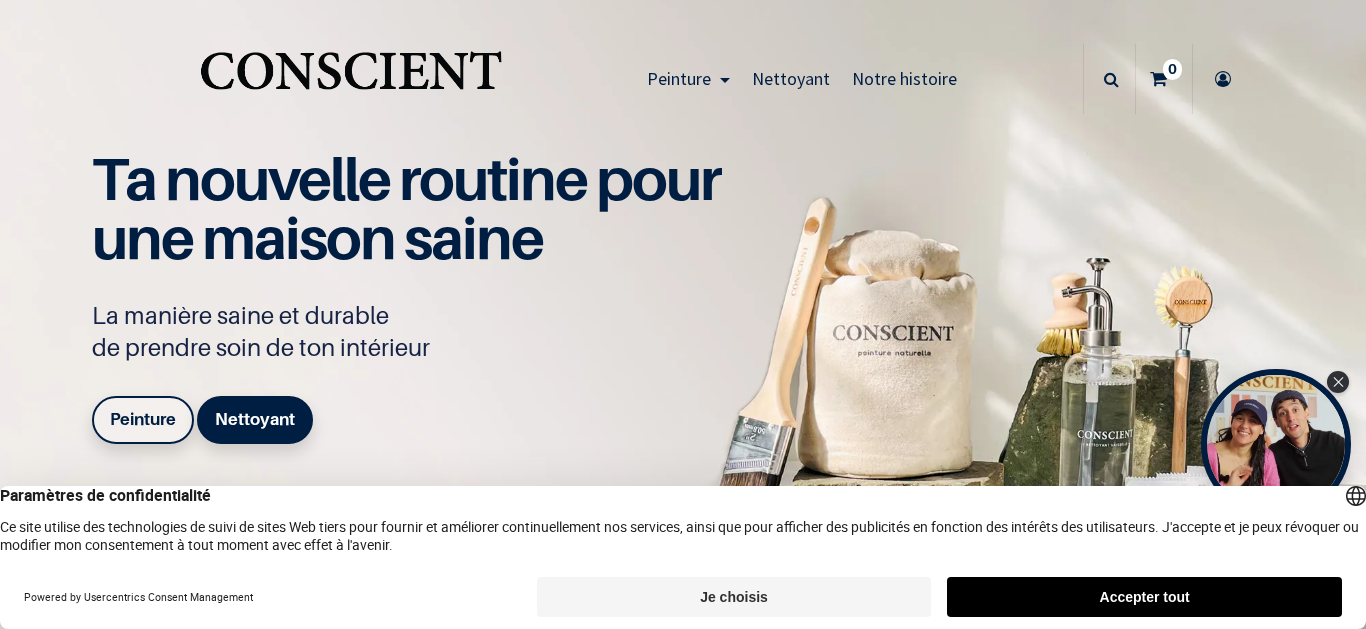 click on "Peinture" at bounding box center (143, 419) 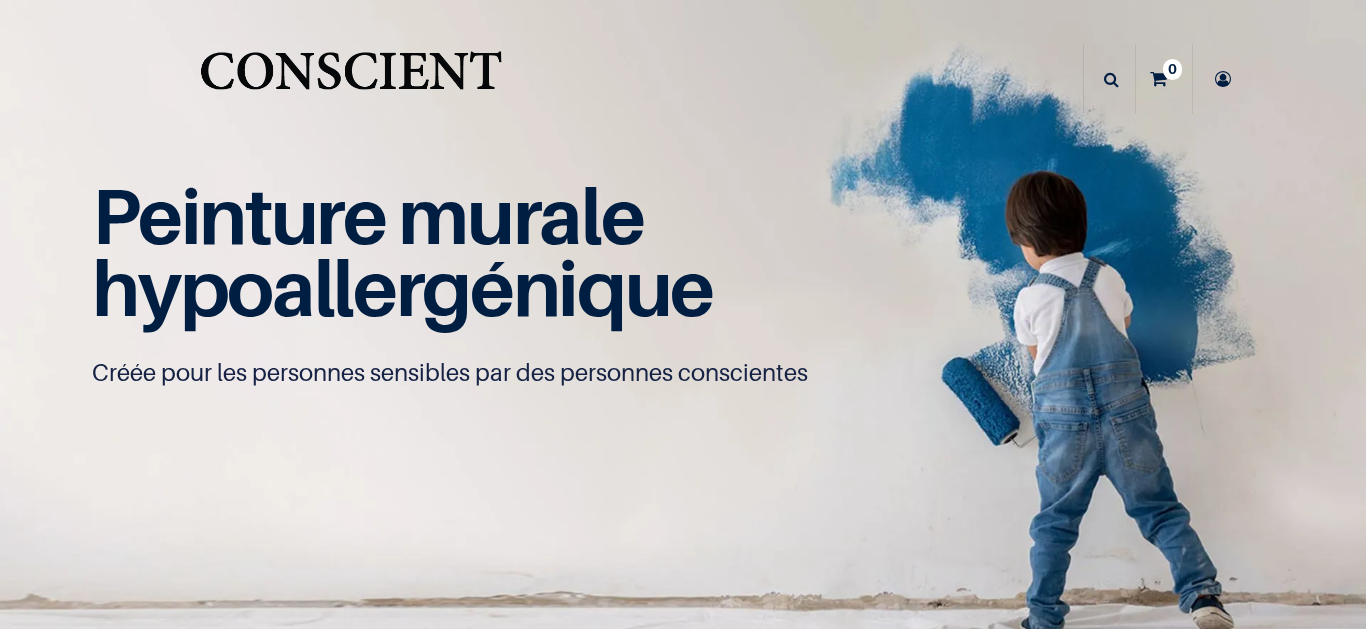 scroll, scrollTop: 0, scrollLeft: 0, axis: both 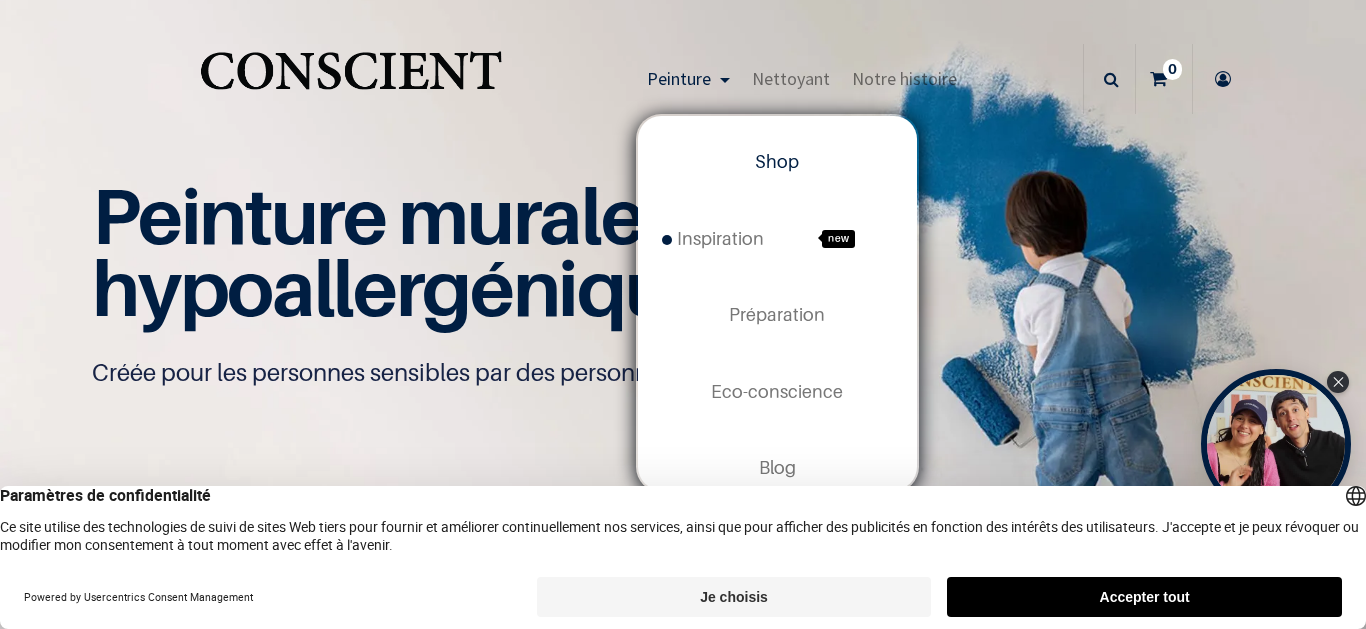 click on "Peinture" at bounding box center (679, 78) 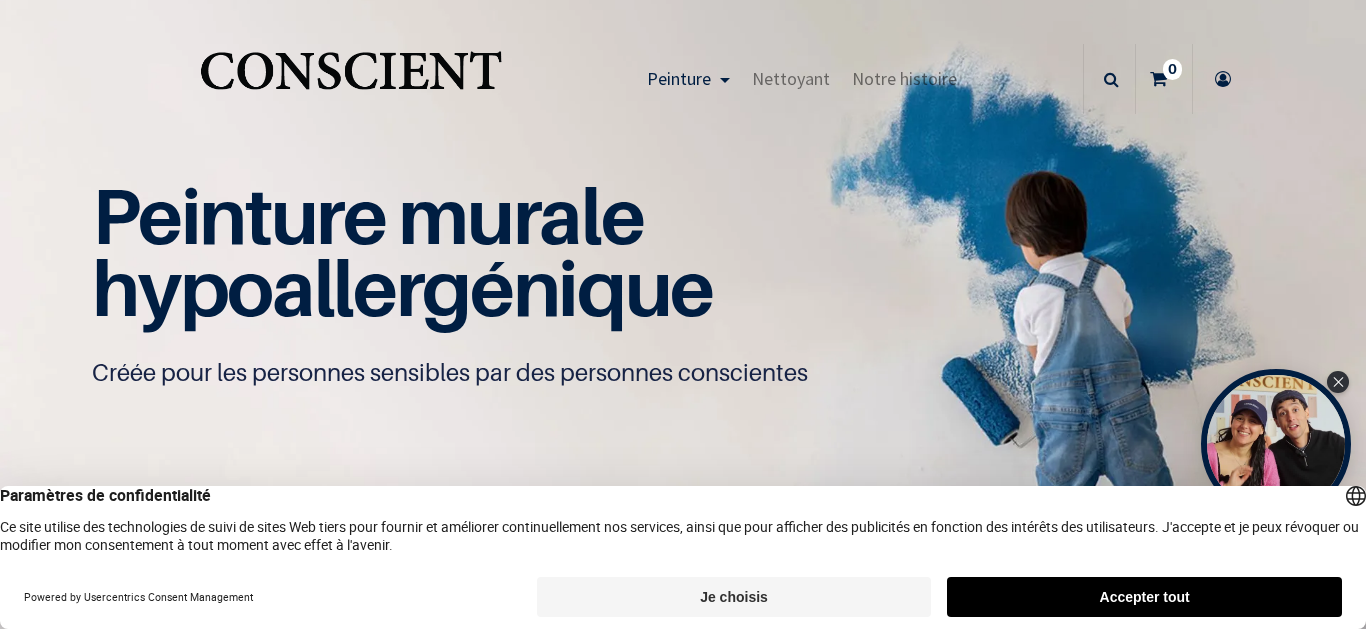 click on "Peinture" at bounding box center (679, 78) 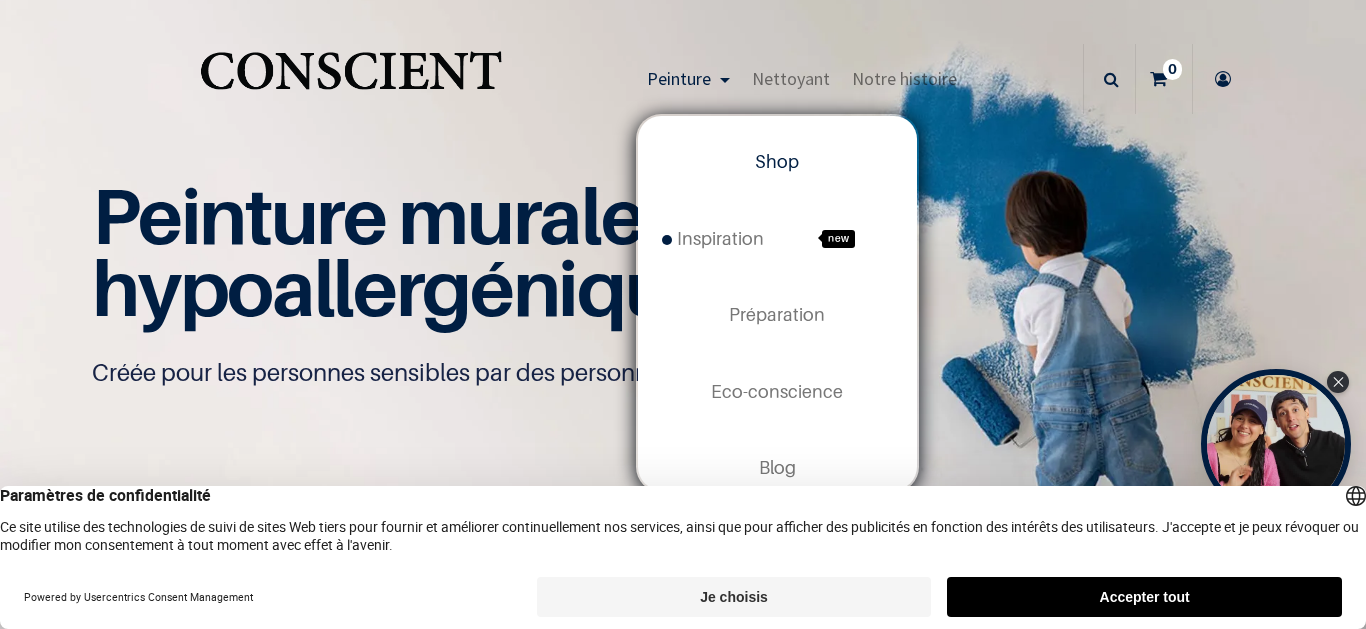 scroll, scrollTop: 24, scrollLeft: 0, axis: vertical 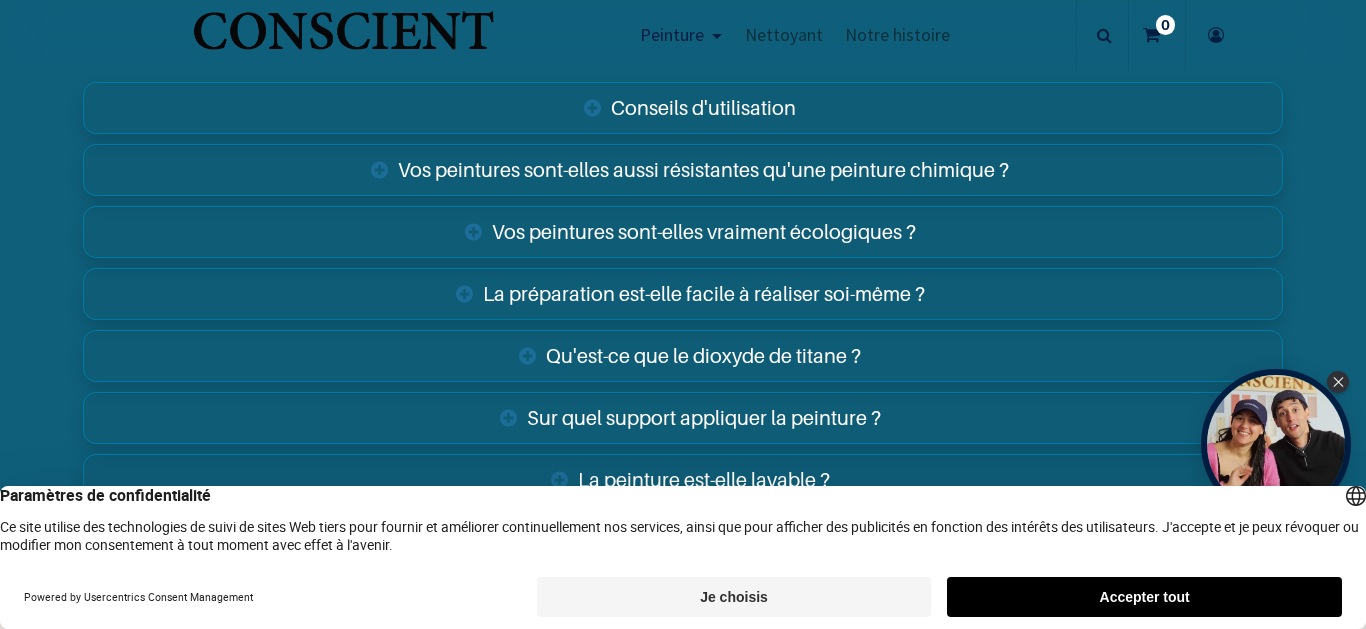 click on "Conseils d'utilisation" at bounding box center [682, 108] 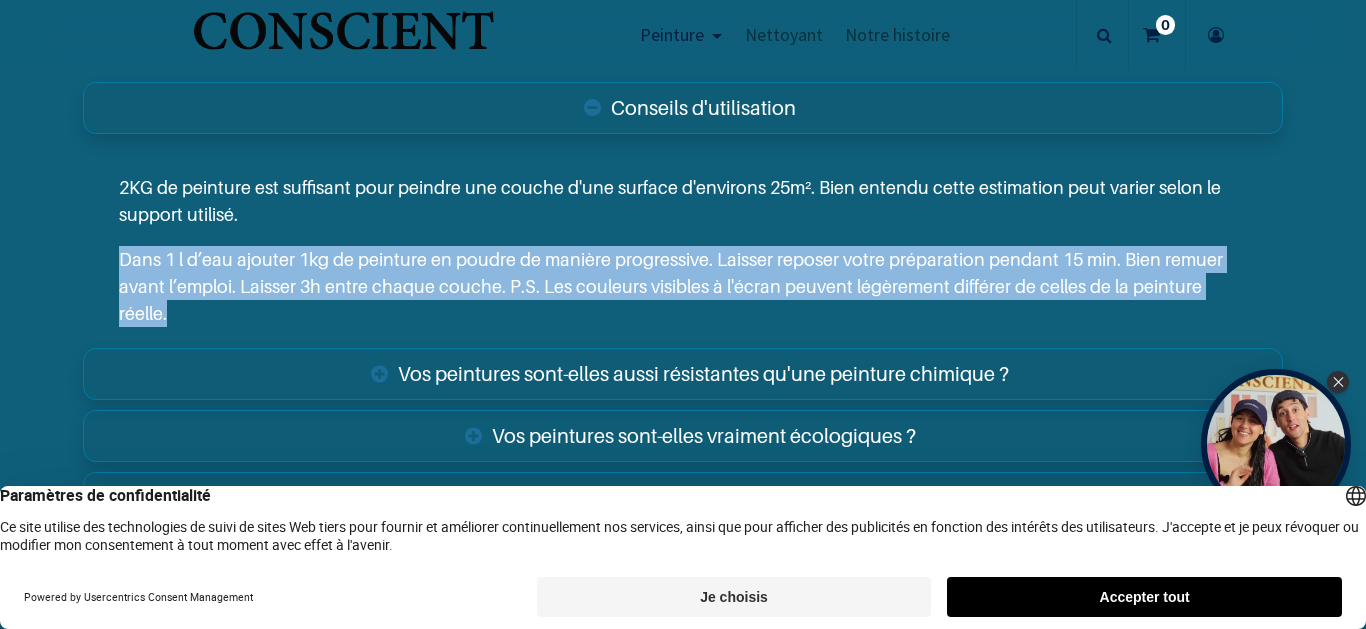 drag, startPoint x: 312, startPoint y: 303, endPoint x: 315, endPoint y: 241, distance: 62.072536 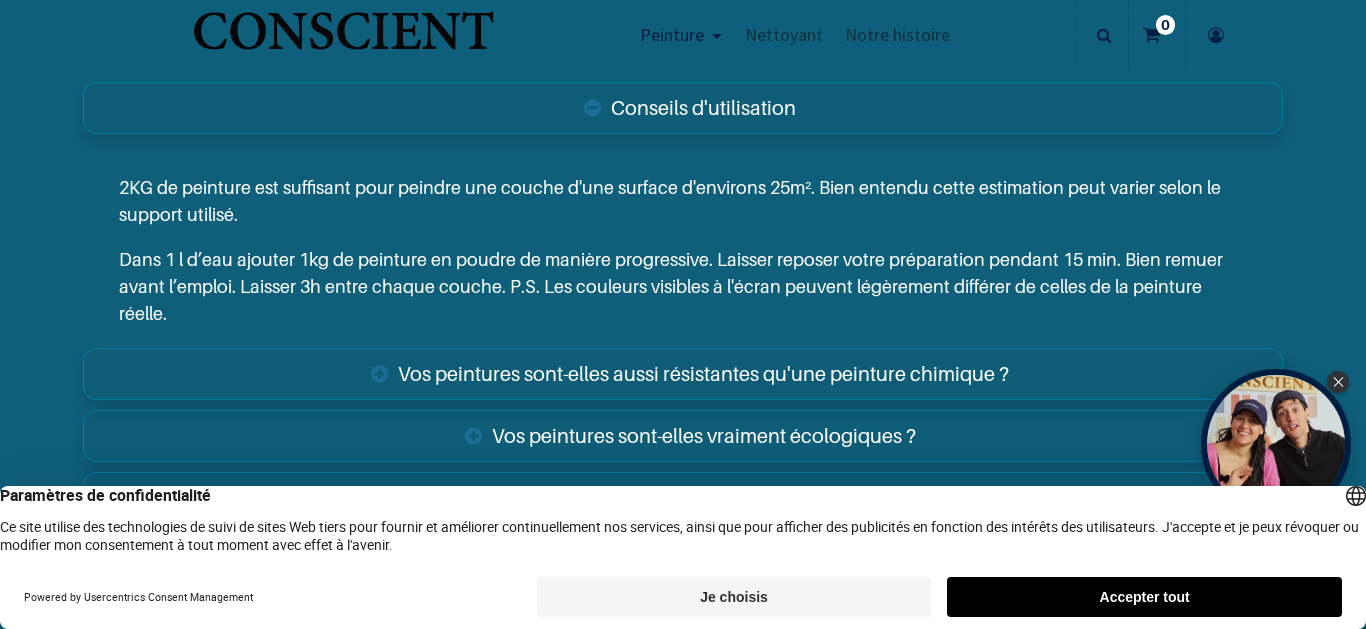 click on "Vos peintures sont-elles aussi résistantes qu'une peinture chimique ?" at bounding box center (682, 374) 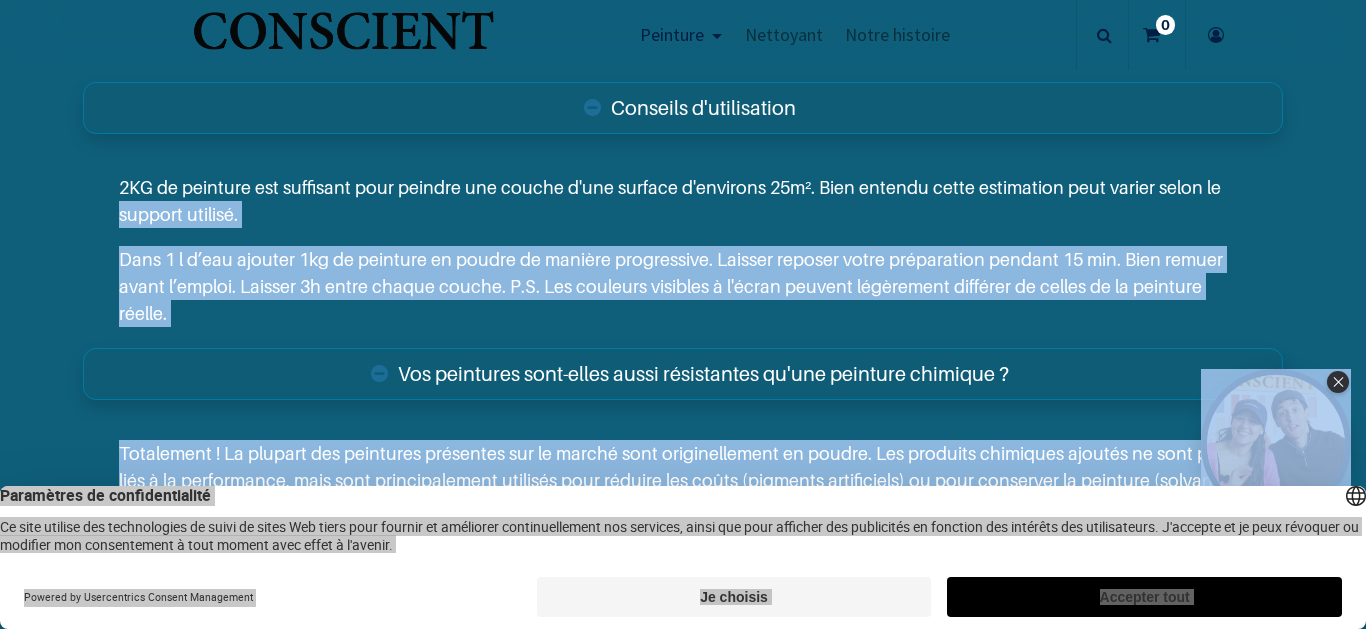 drag, startPoint x: 1302, startPoint y: 200, endPoint x: 1208, endPoint y: 360, distance: 185.5694 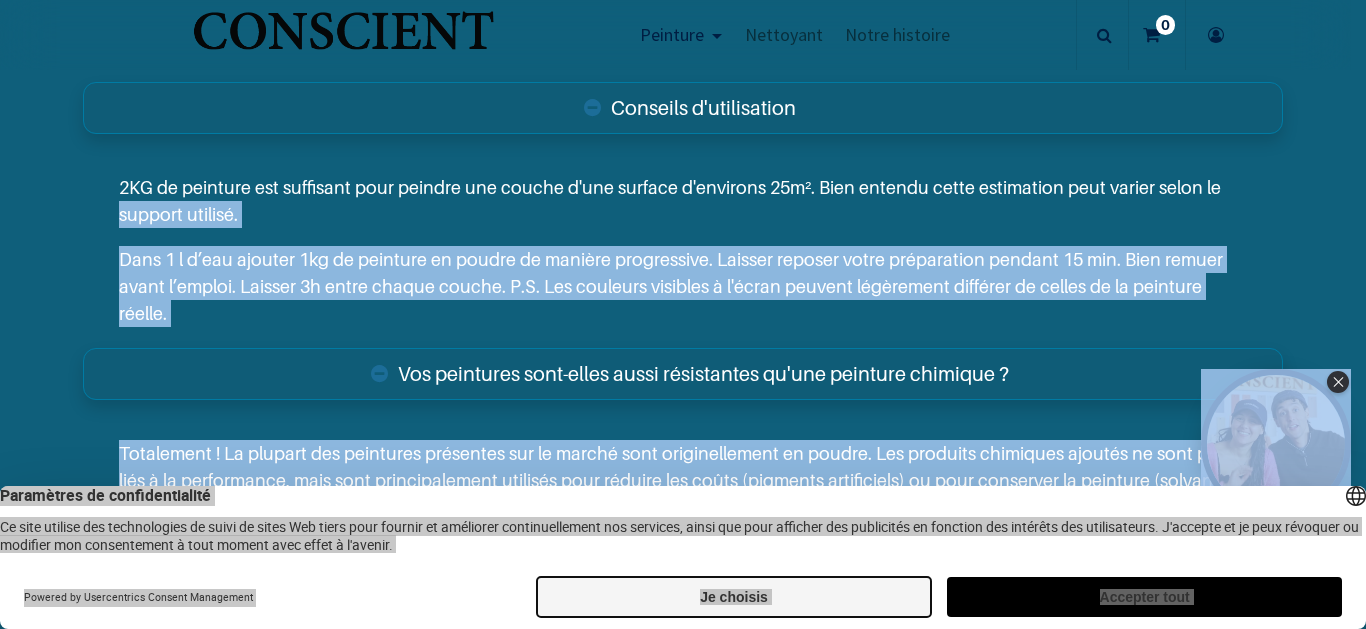 click on "Accepter tout" at bounding box center [1144, 597] 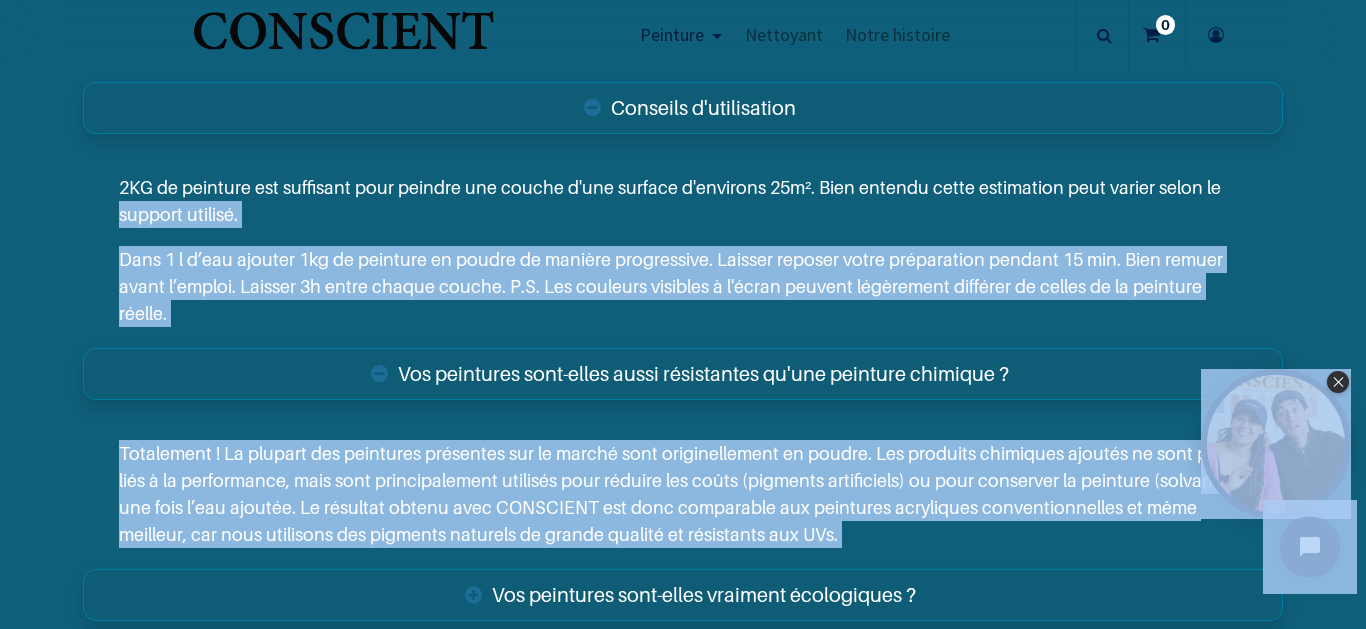 click on "Totalement ! La plupart des peintures présentes sur le marché sont originellement en poudre. Les produits chimiques ajoutés ne sont pas liés à la performance, mais sont principalement utilisés pour réduire les coûts (pigments artificiels) ou pour conserver la peinture (solvants) une fois l’eau ajoutée. Le résultat obtenu avec CONSCIENT est donc comparable aux peintures acryliques conventionnelles et même meilleur, car nous utilisons des pigments naturels de grande qualité et résistants aux UVs." at bounding box center (682, 494) 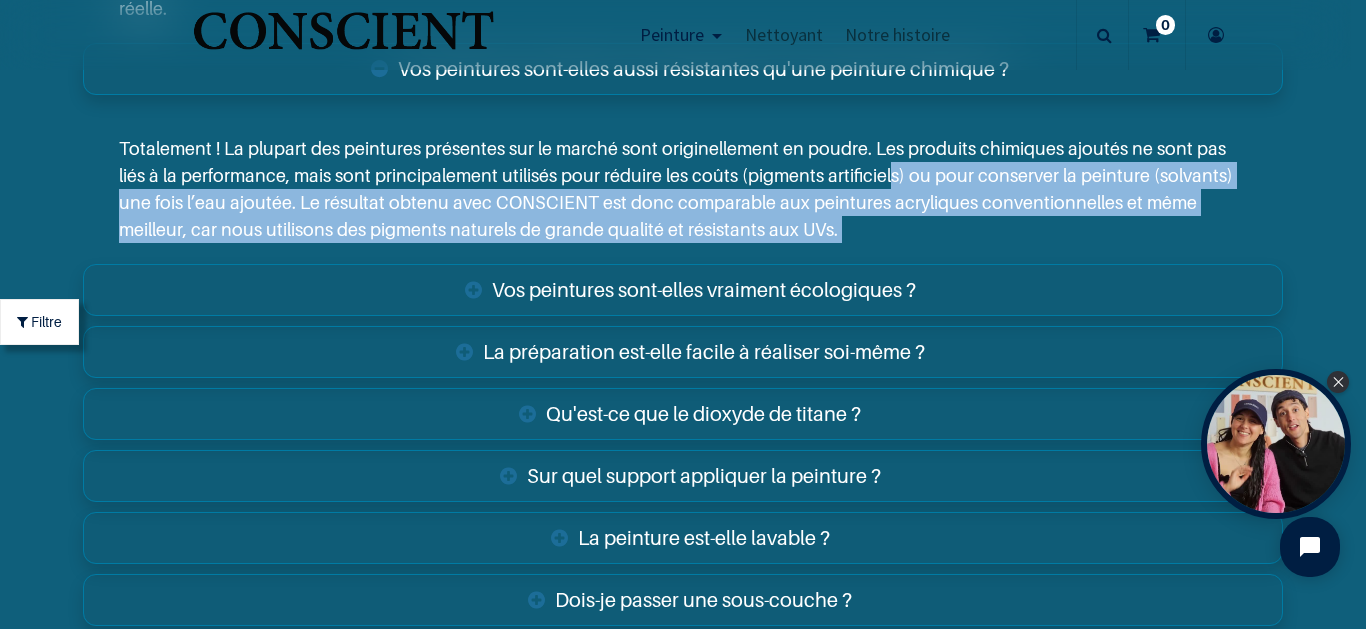 scroll, scrollTop: 7373, scrollLeft: 0, axis: vertical 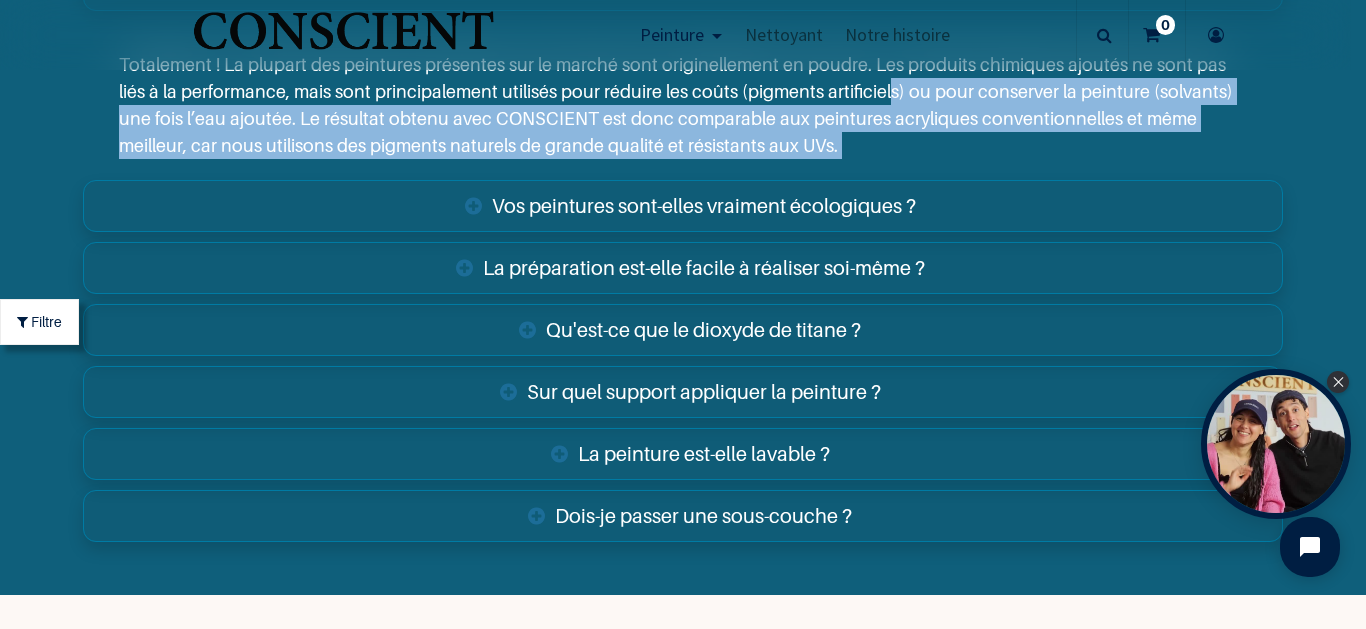 drag, startPoint x: 887, startPoint y: 490, endPoint x: 865, endPoint y: 460, distance: 37.202152 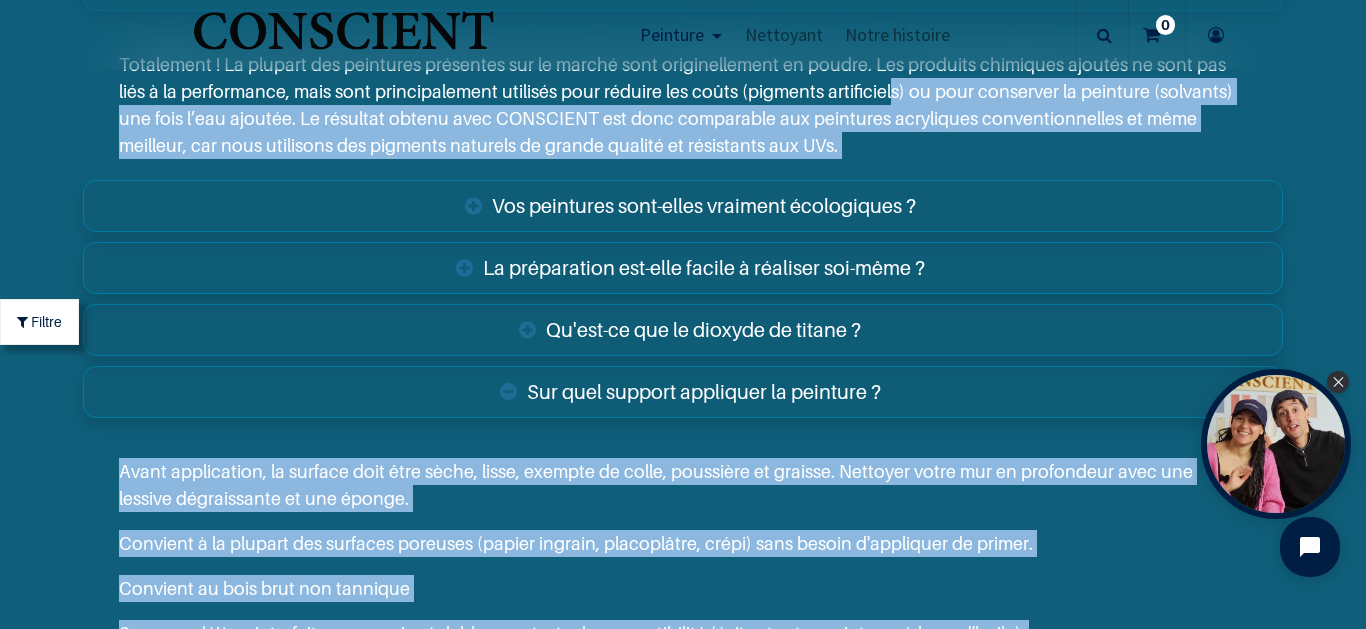 click on "Avant application, la surface doit être sèche, lisse, exempte de colle, poussière et graisse. Nettoyer votre mur en profondeur avec une lessive dégraissante et une éponge.  Convient à la plupart des surfaces poreuses (papier ingrain, placoplâtre, crépi) sans besoin d'appliquer de primer. Convient au bois brut non tannique  Sur murs déjà peints, faites un essai préalable pour tester la compatibilité (évitez toutes peintures à base d'huile)." at bounding box center [682, 552] 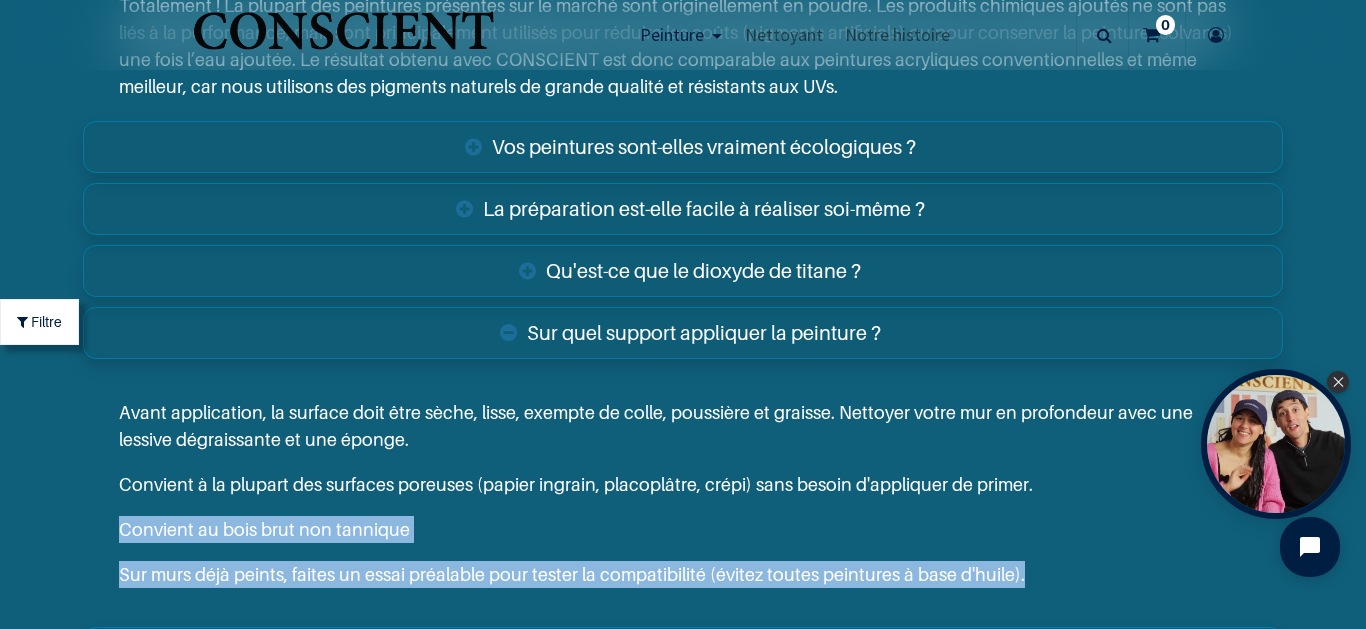 scroll, scrollTop: 7440, scrollLeft: 0, axis: vertical 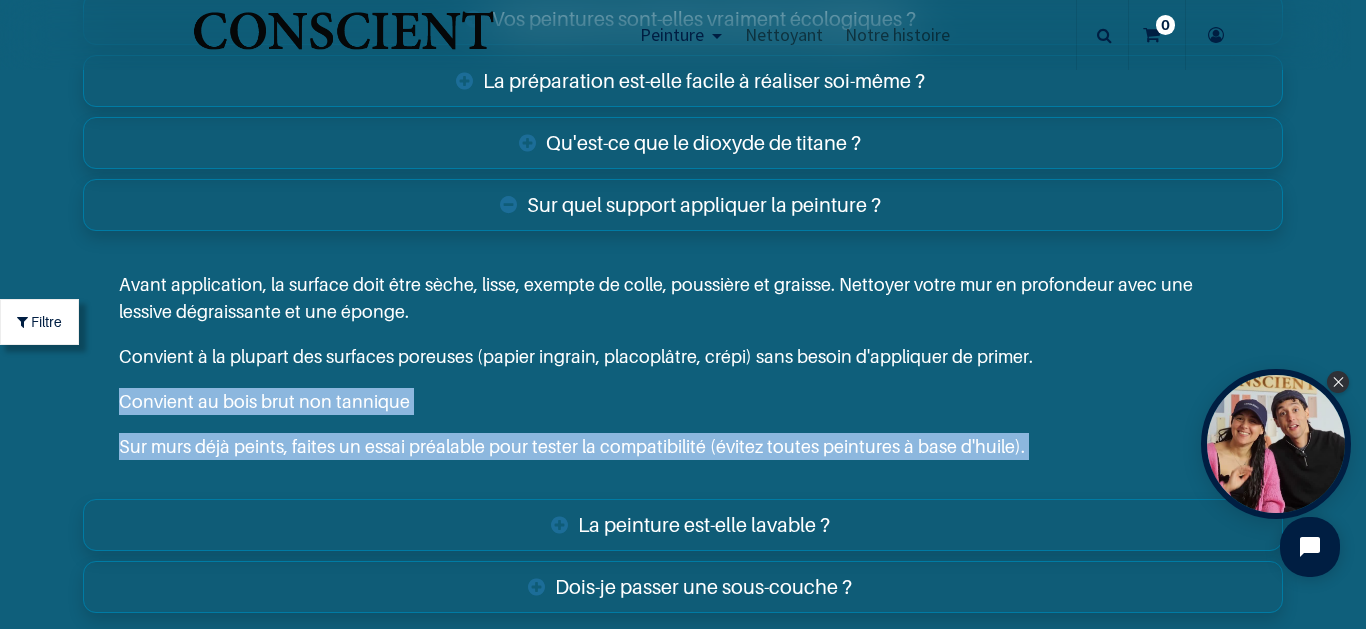 drag, startPoint x: 655, startPoint y: 559, endPoint x: 645, endPoint y: 597, distance: 39.293766 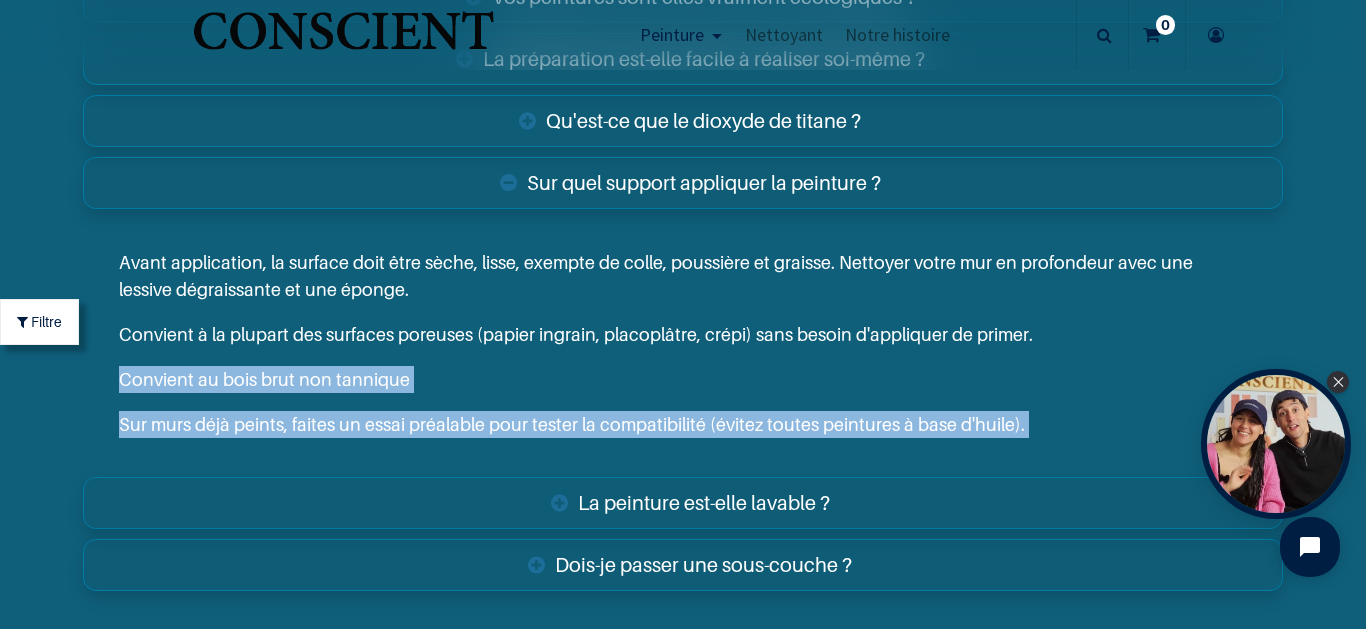 click on "Convient au bois brut non tannique" at bounding box center [682, 379] 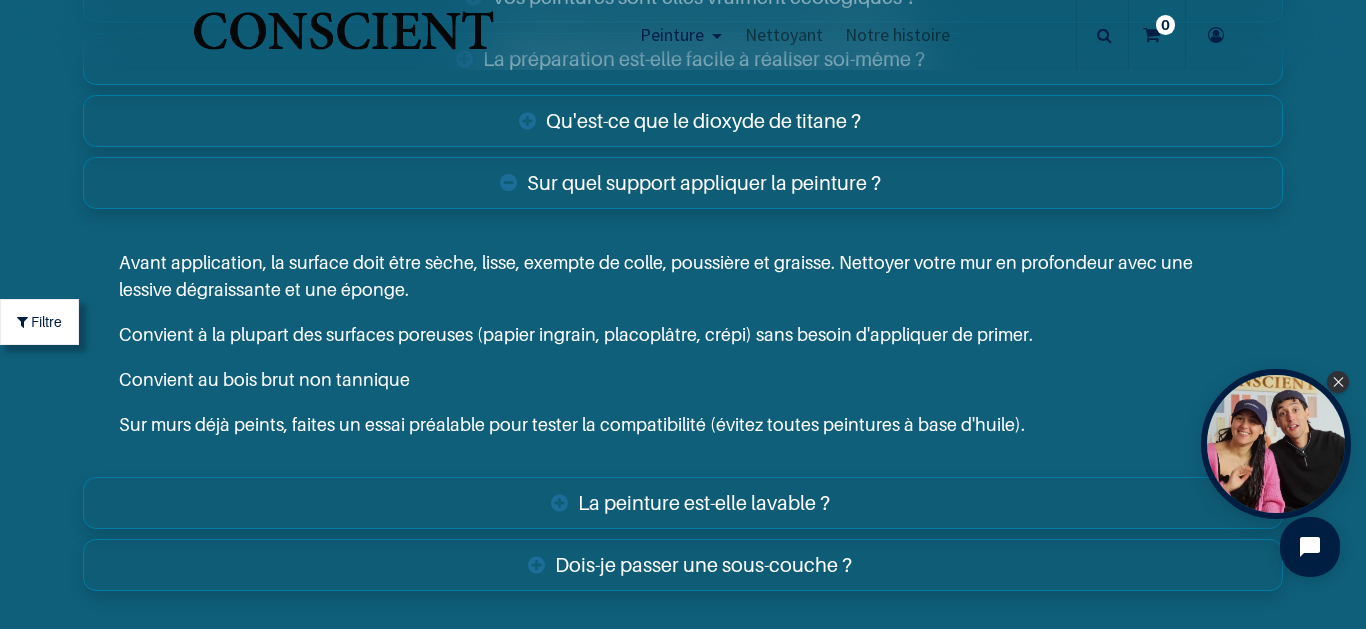 click on "Dois-je passer une sous-couche ?" at bounding box center [682, 565] 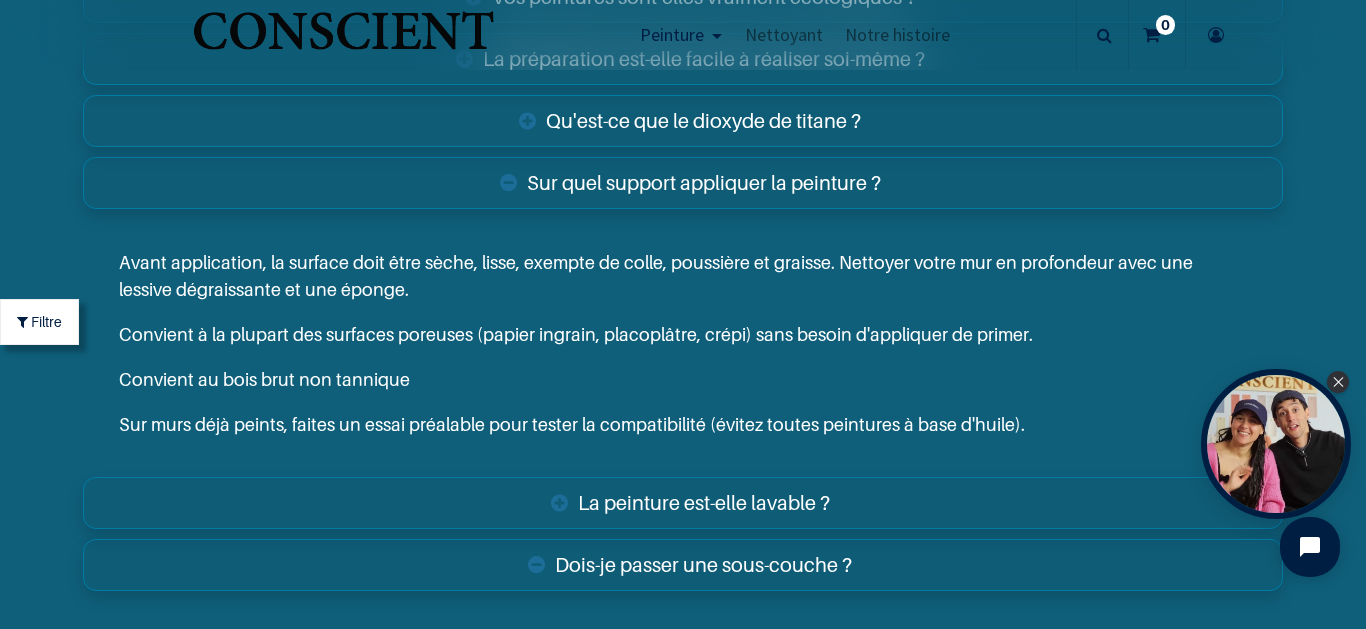 click on "Dois-je passer une sous-couche ?" at bounding box center (682, 565) 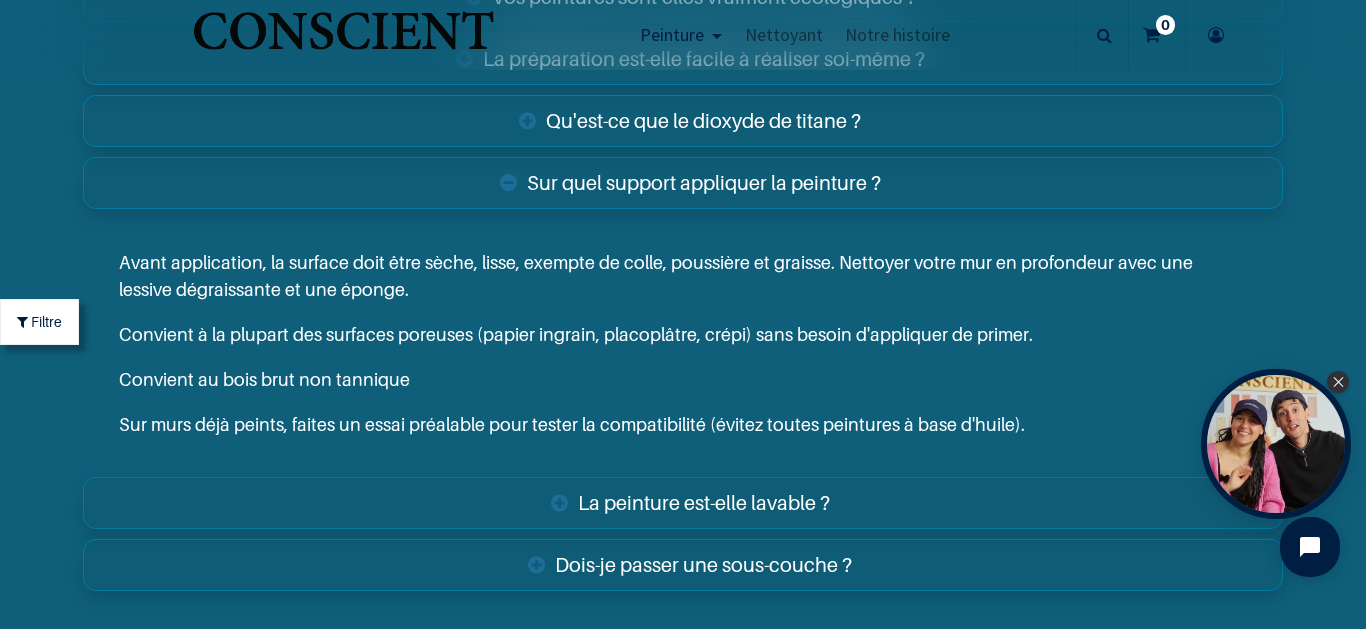 drag, startPoint x: 1356, startPoint y: 536, endPoint x: 1365, endPoint y: 580, distance: 44.911022 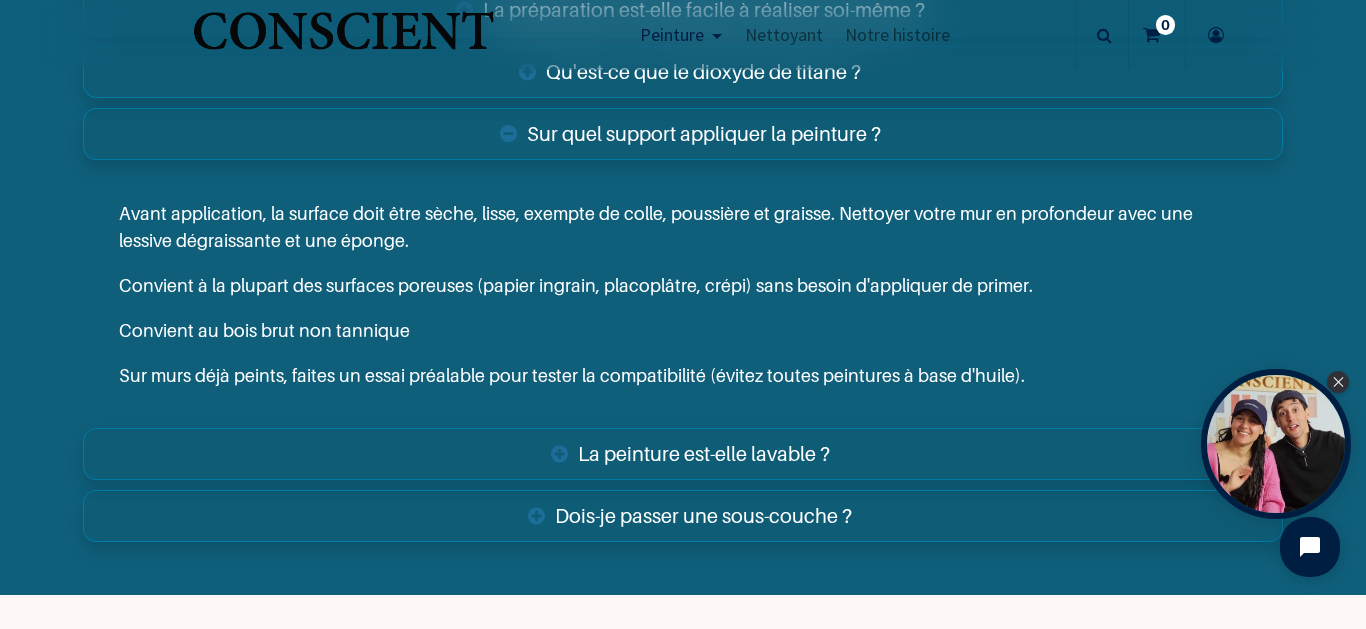 scroll, scrollTop: 7790, scrollLeft: 0, axis: vertical 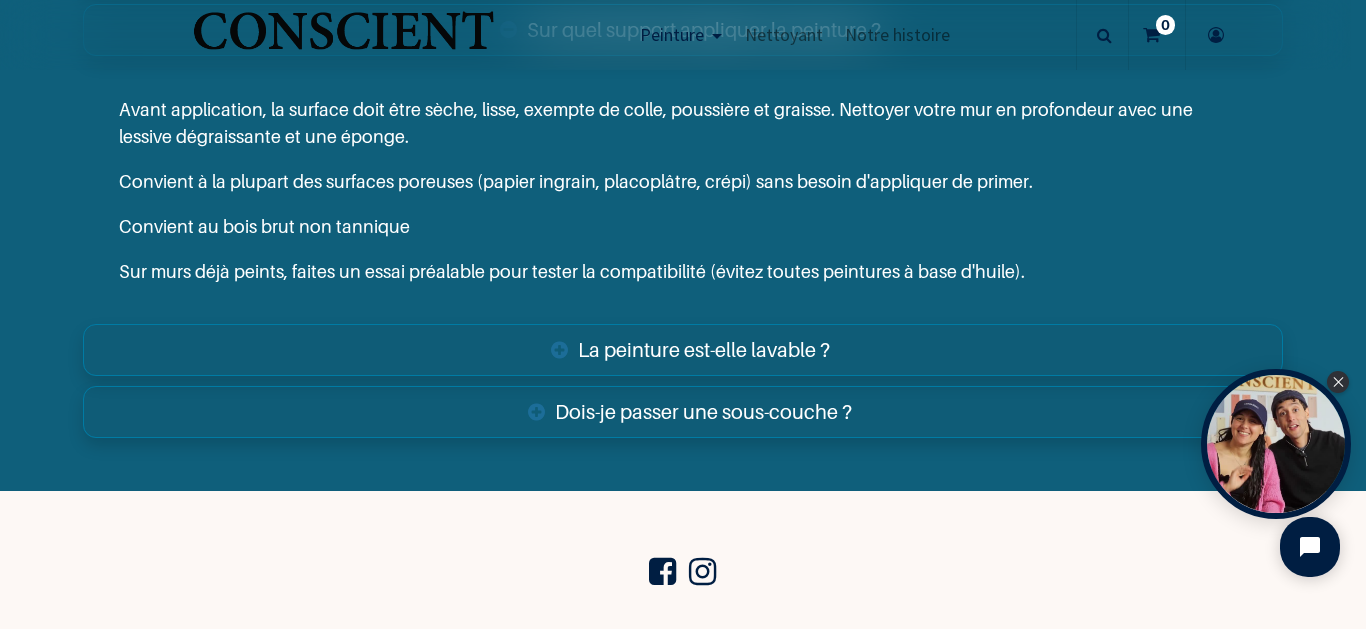 click on "Dois-je passer une sous-couche ?" at bounding box center (682, 412) 